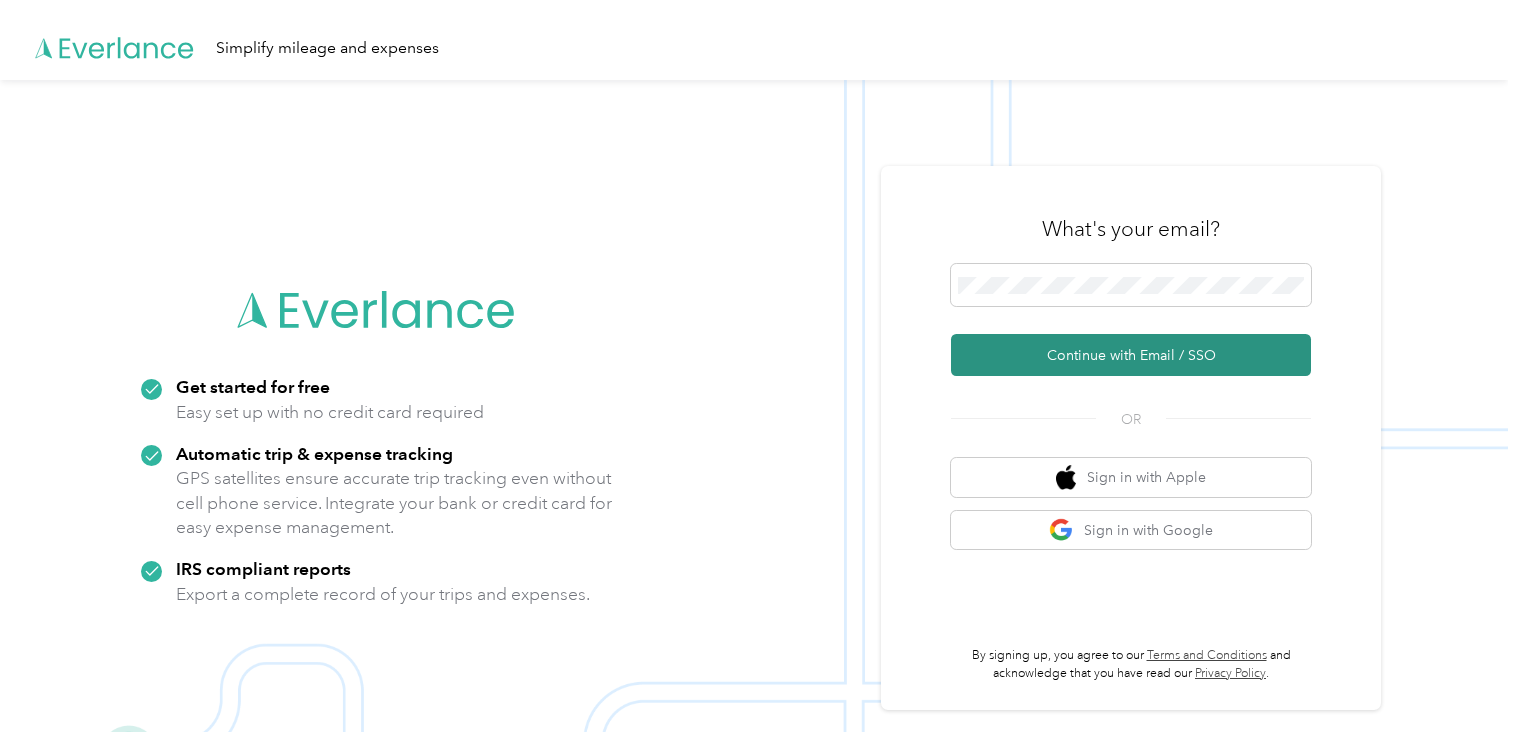 scroll, scrollTop: 0, scrollLeft: 0, axis: both 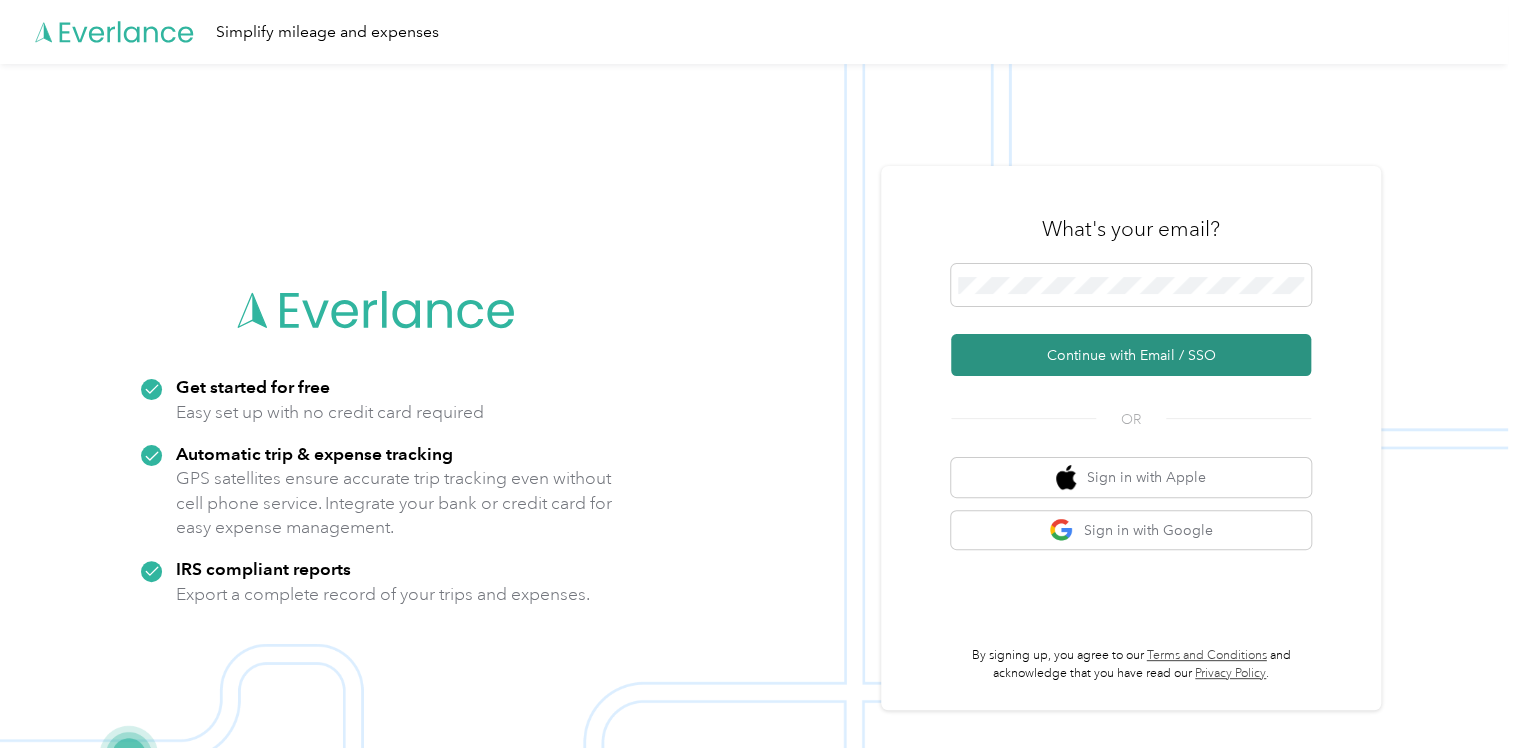 click on "Continue with Email / SSO" at bounding box center [1131, 355] 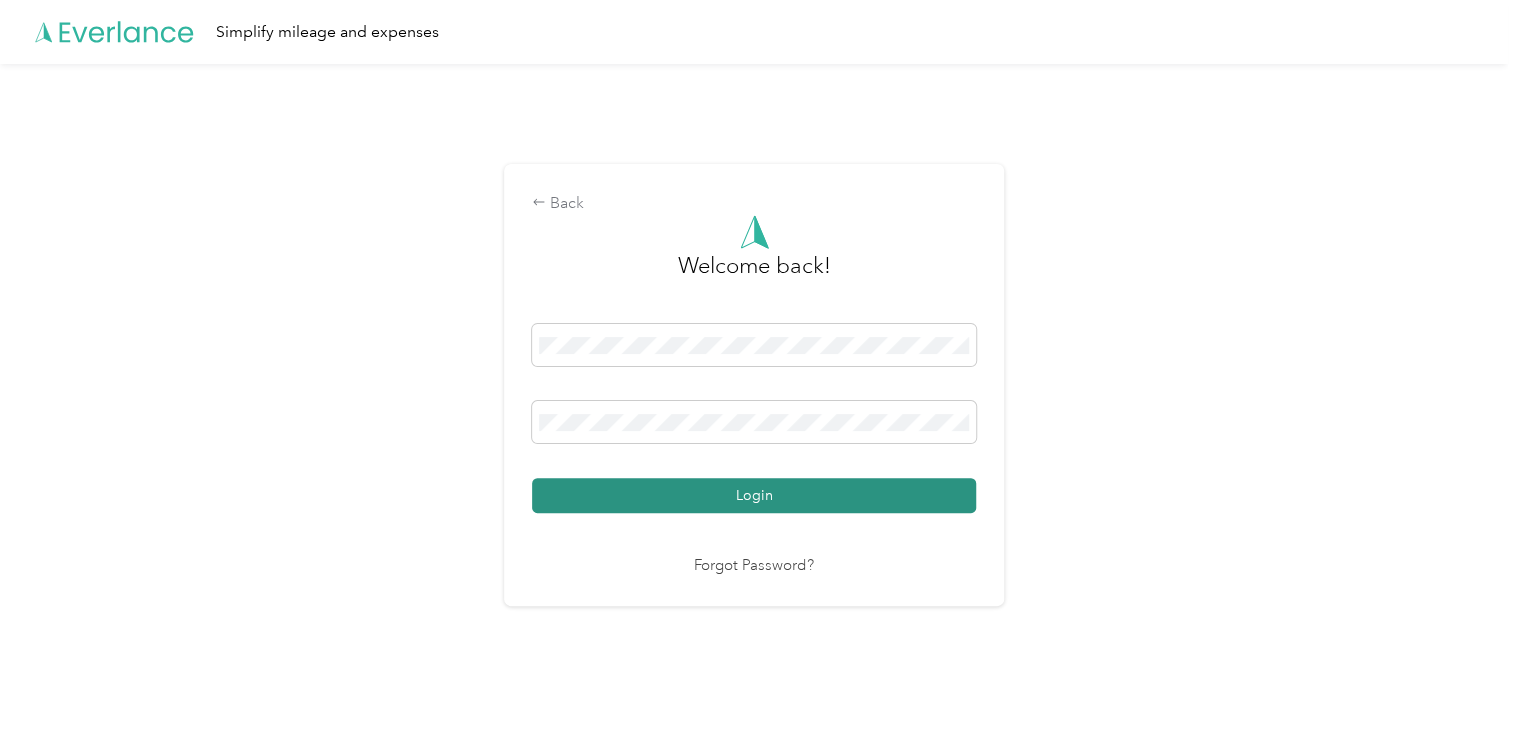 click on "Login" at bounding box center [754, 495] 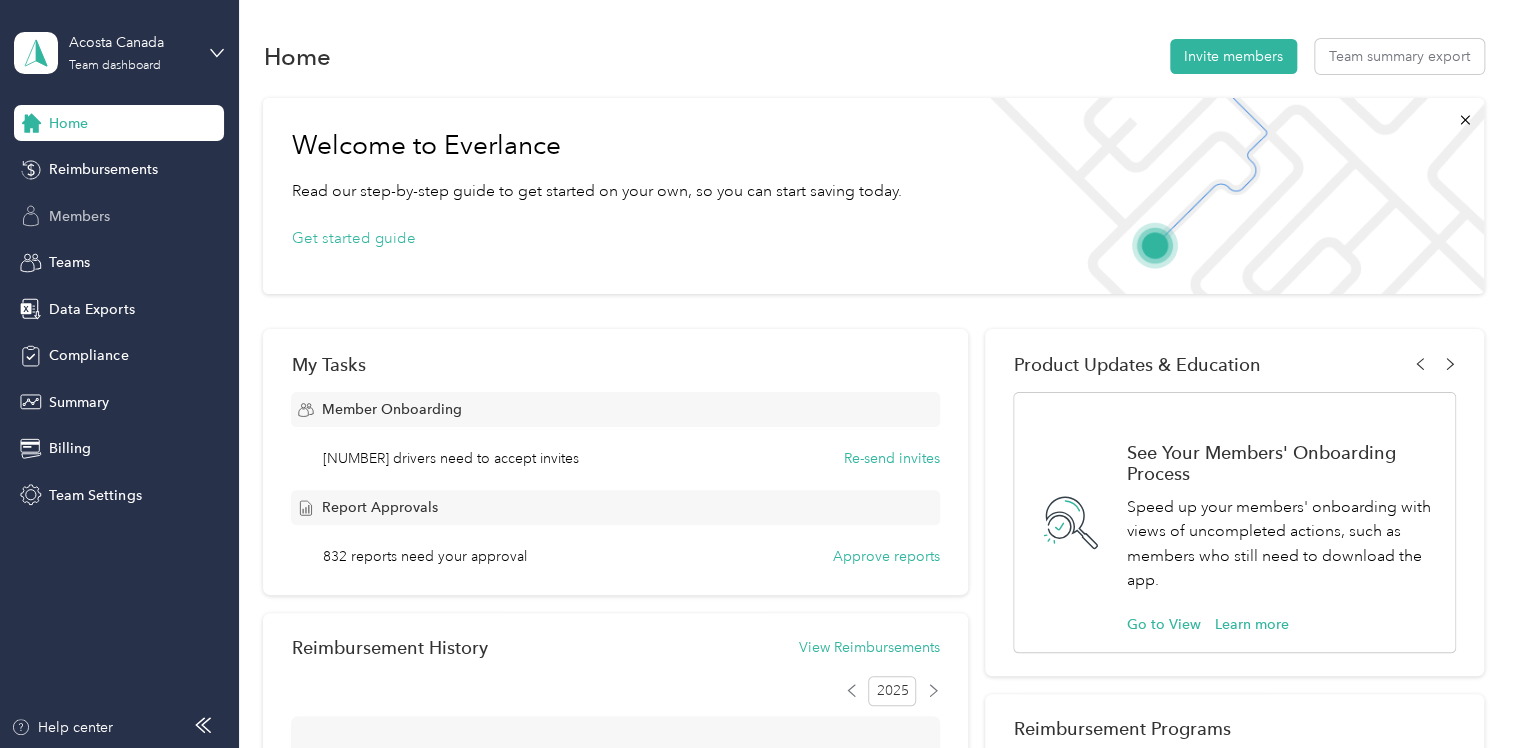click on "Members" at bounding box center [79, 216] 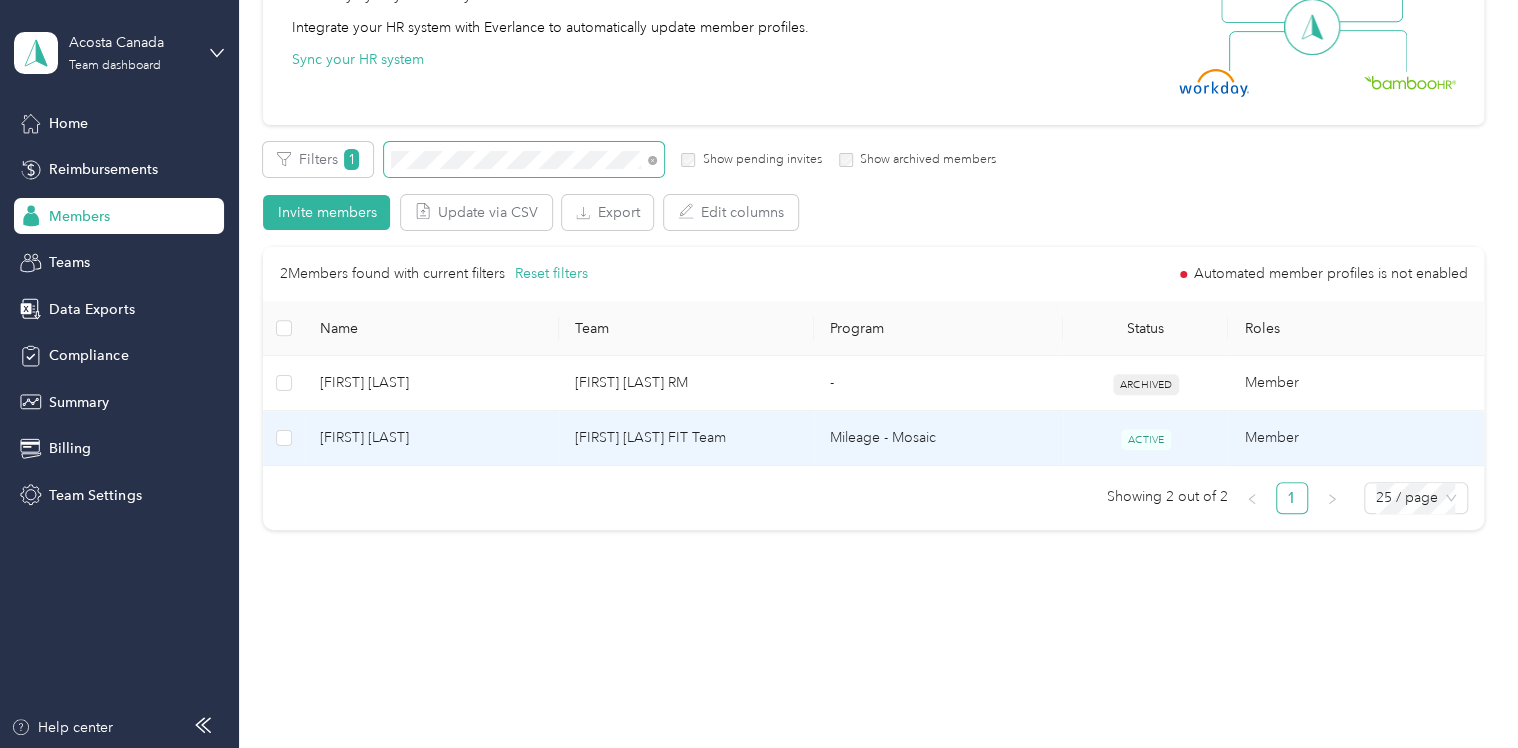 scroll, scrollTop: 236, scrollLeft: 0, axis: vertical 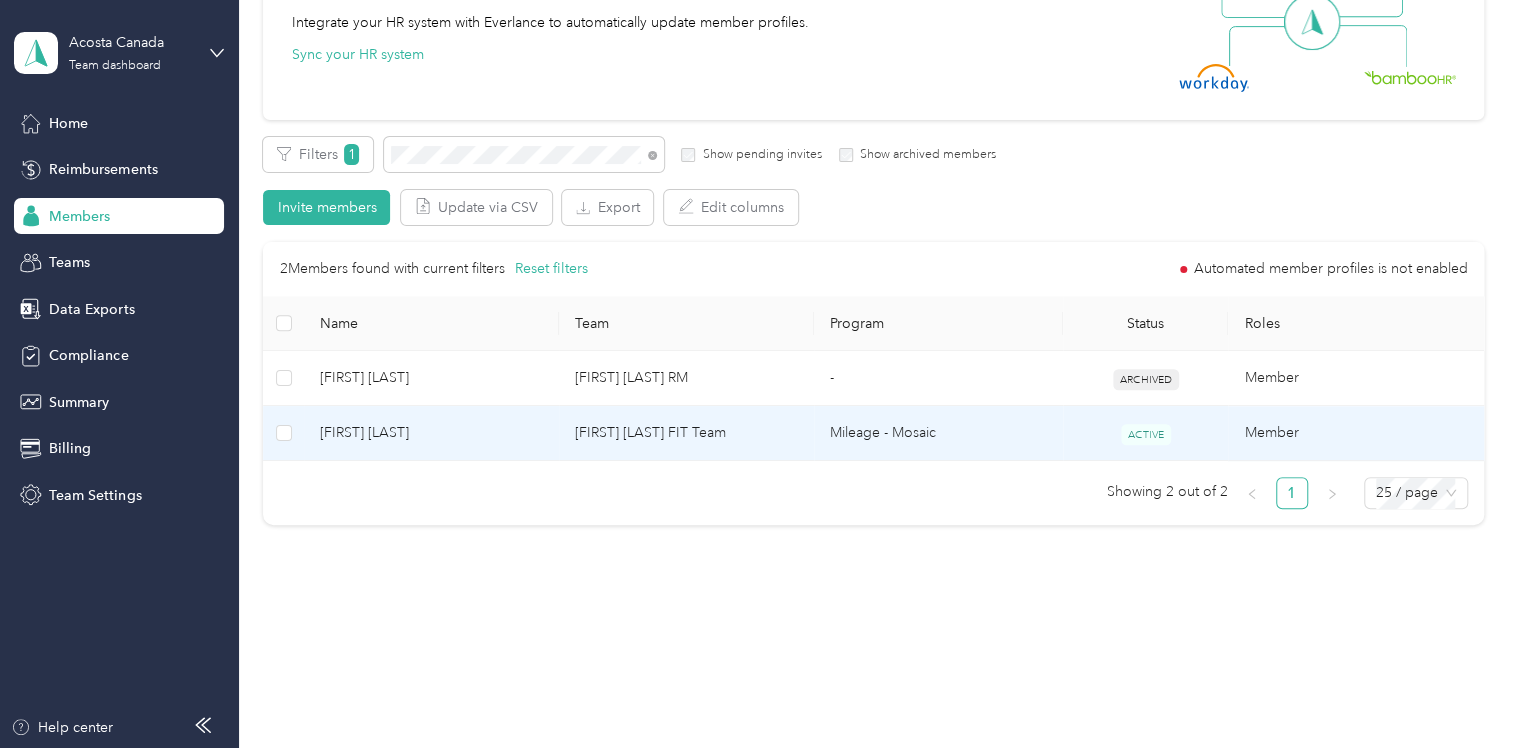 click on "[FIRST] [LAST] FIT Team" at bounding box center (686, 433) 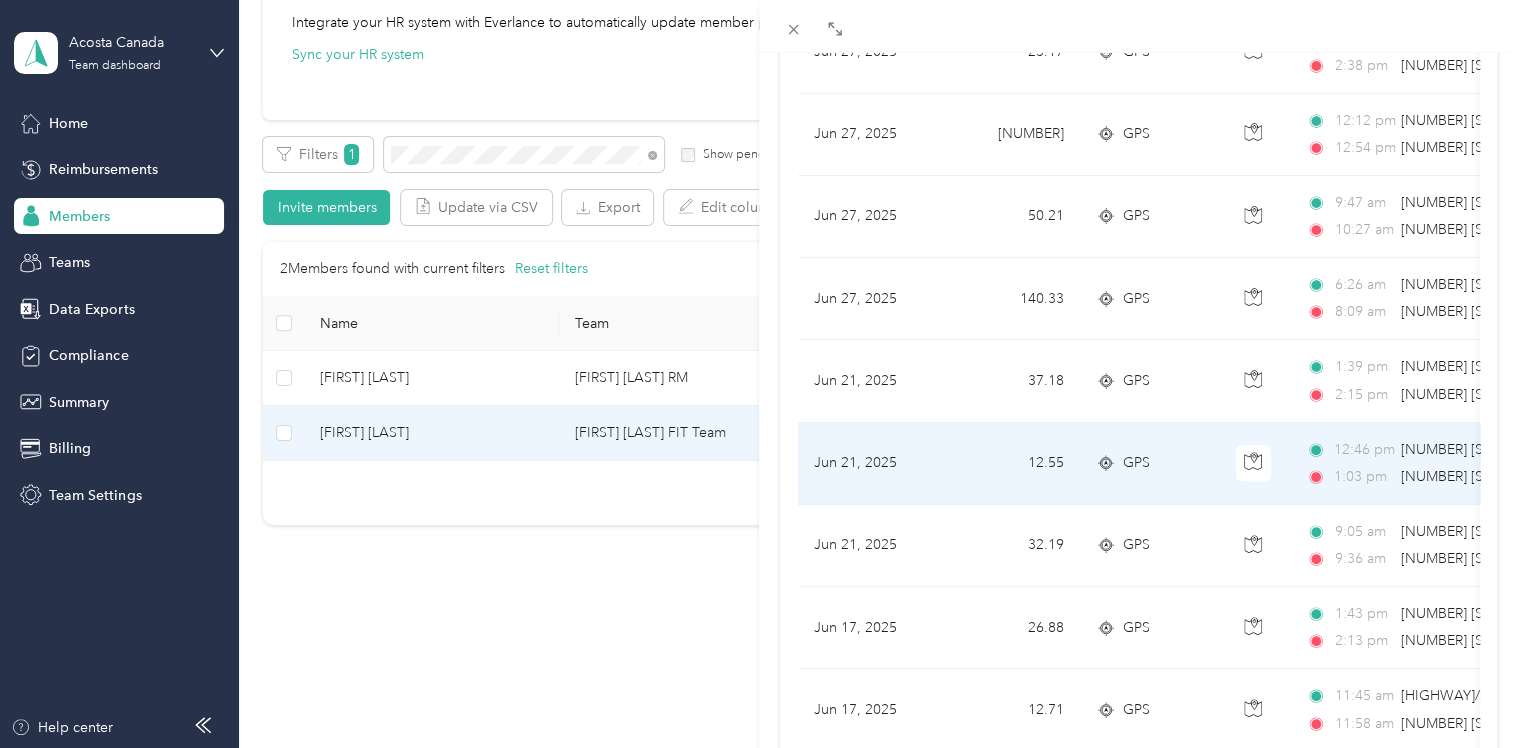 scroll, scrollTop: 0, scrollLeft: 0, axis: both 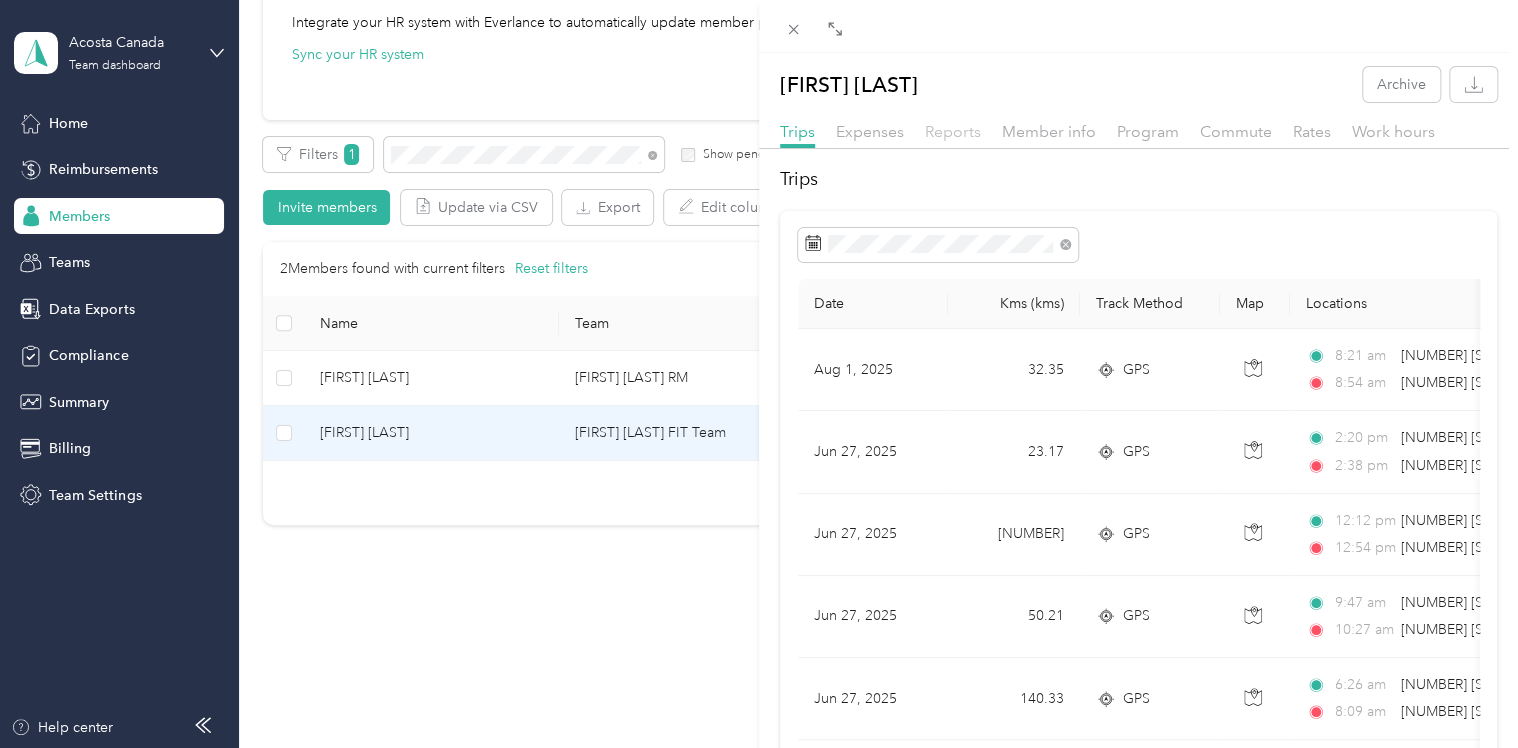click on "Reports" at bounding box center (953, 131) 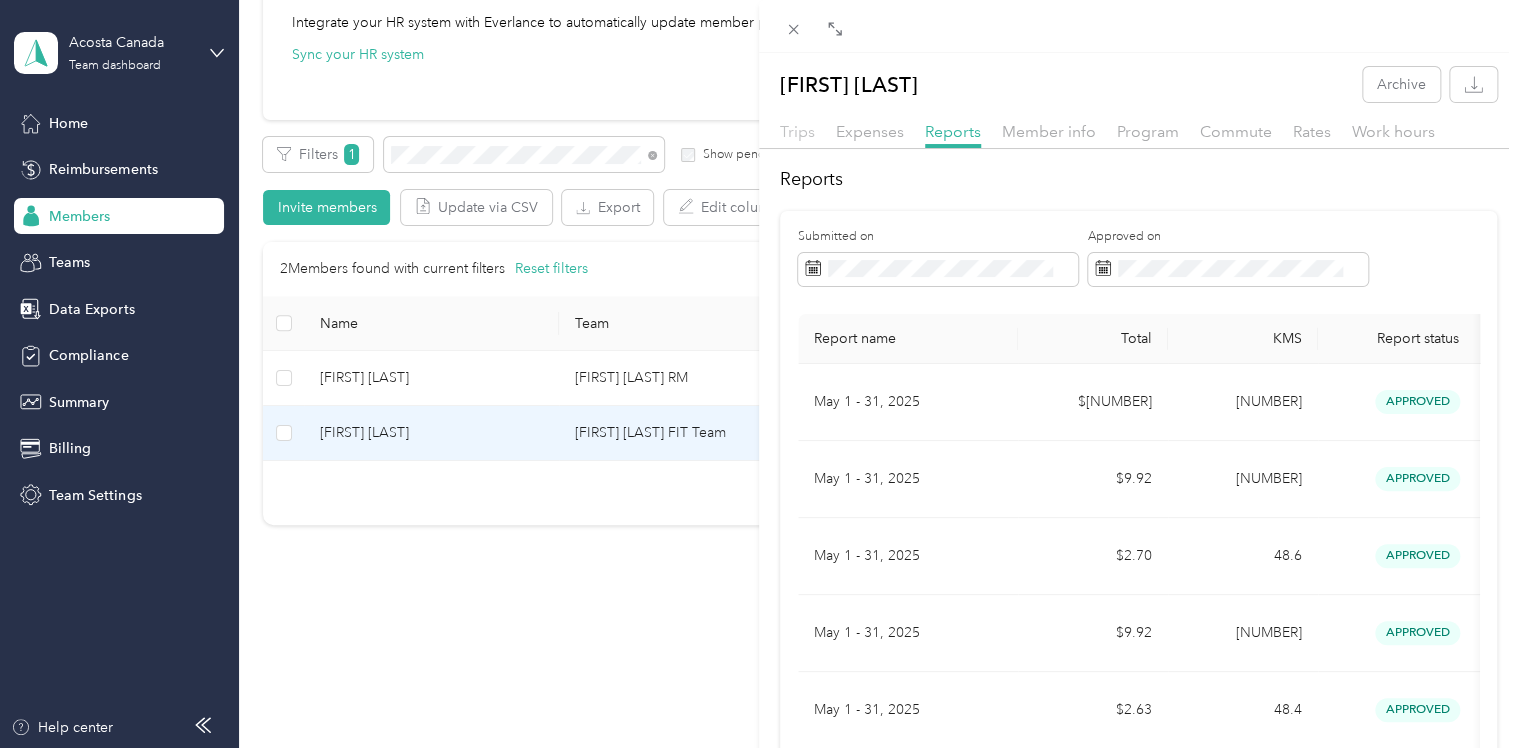 click on "Trips" at bounding box center (797, 131) 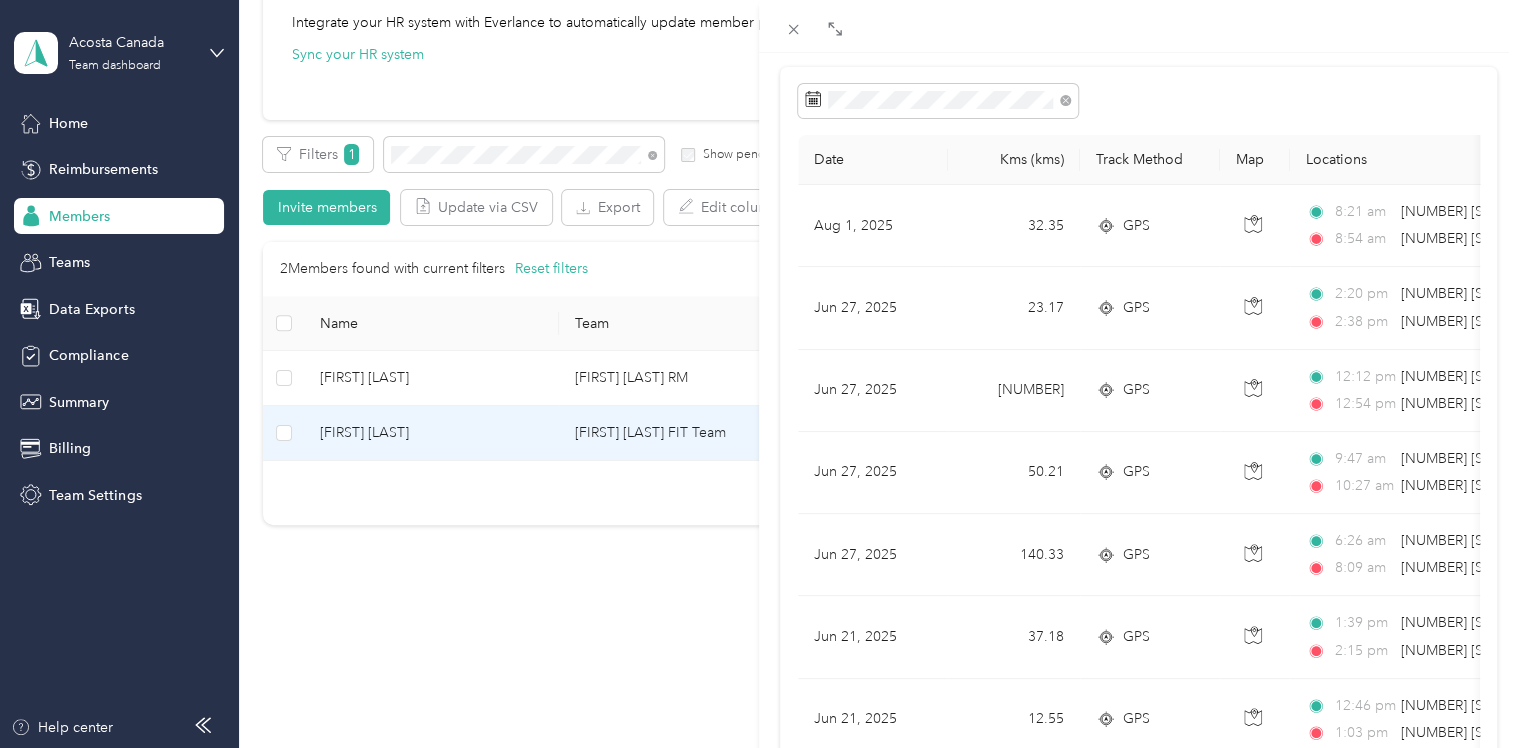 scroll, scrollTop: 0, scrollLeft: 0, axis: both 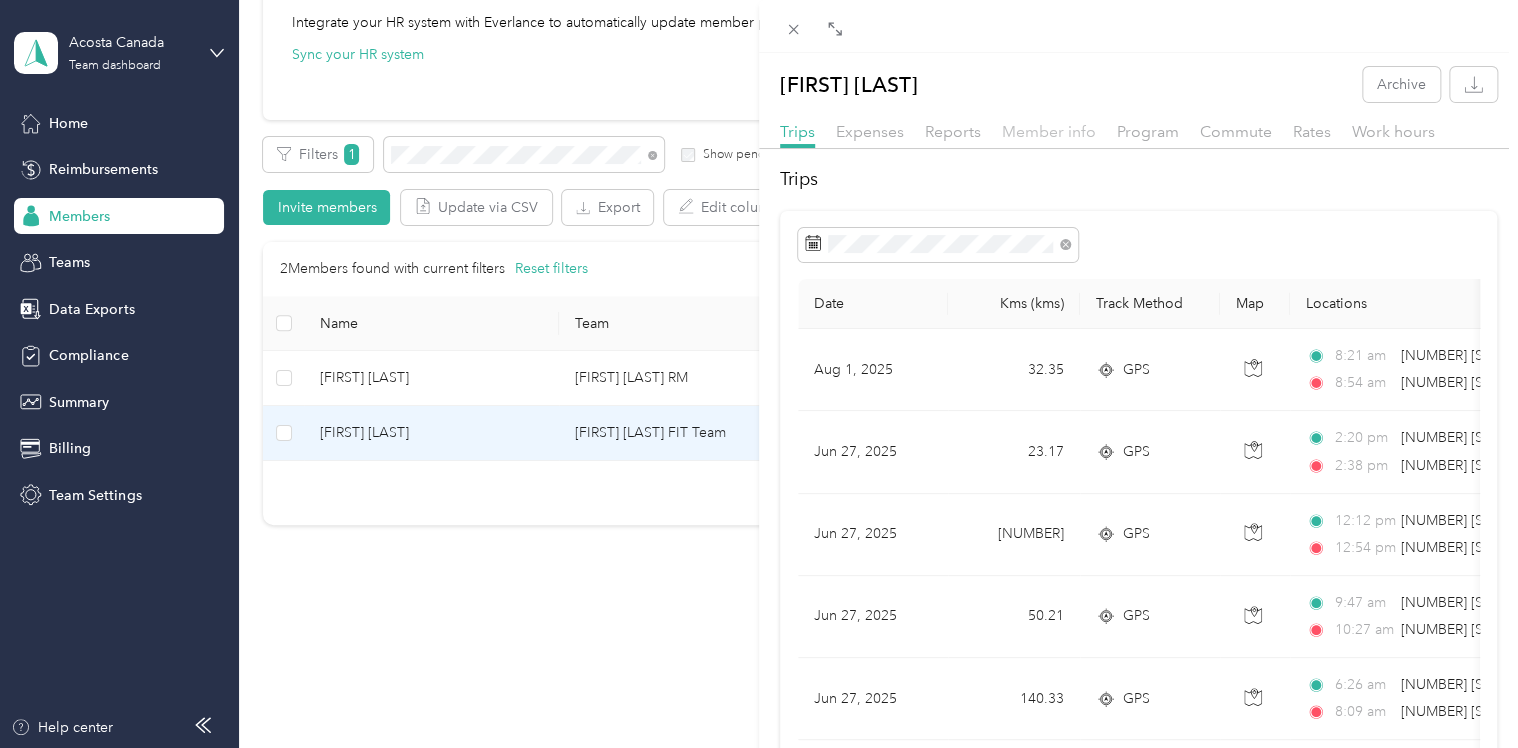 click on "Member info" at bounding box center (1049, 131) 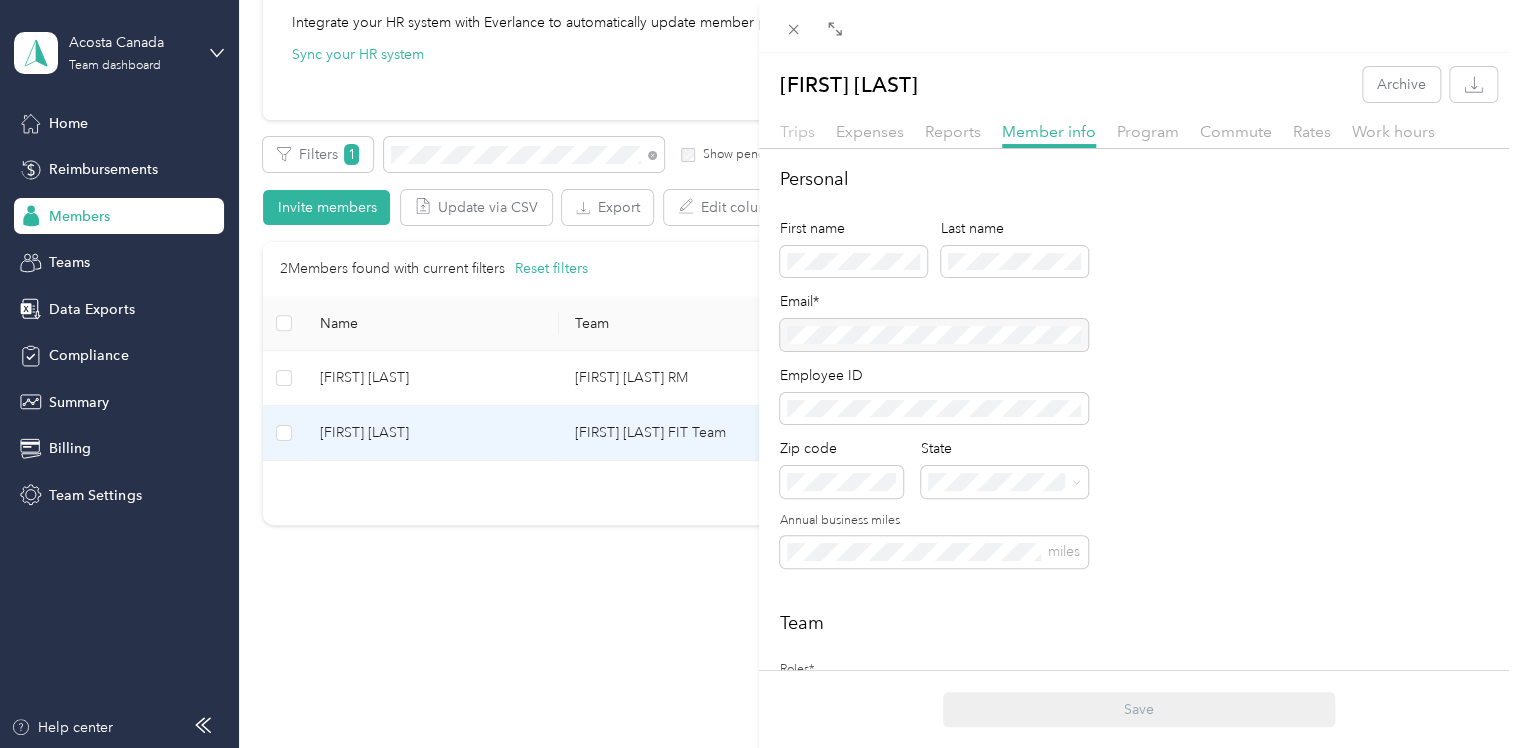 click on "Trips" at bounding box center [797, 131] 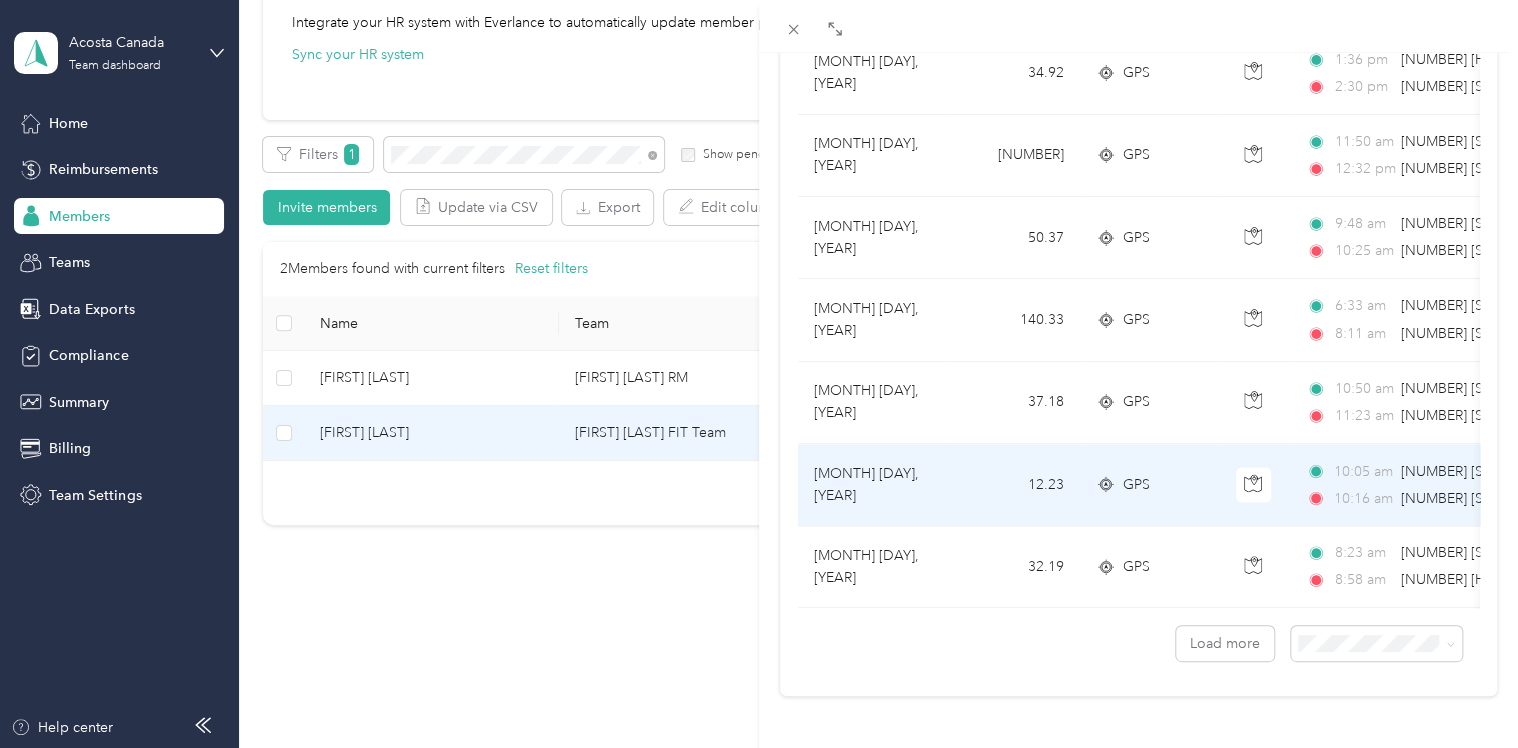 scroll, scrollTop: 1802, scrollLeft: 0, axis: vertical 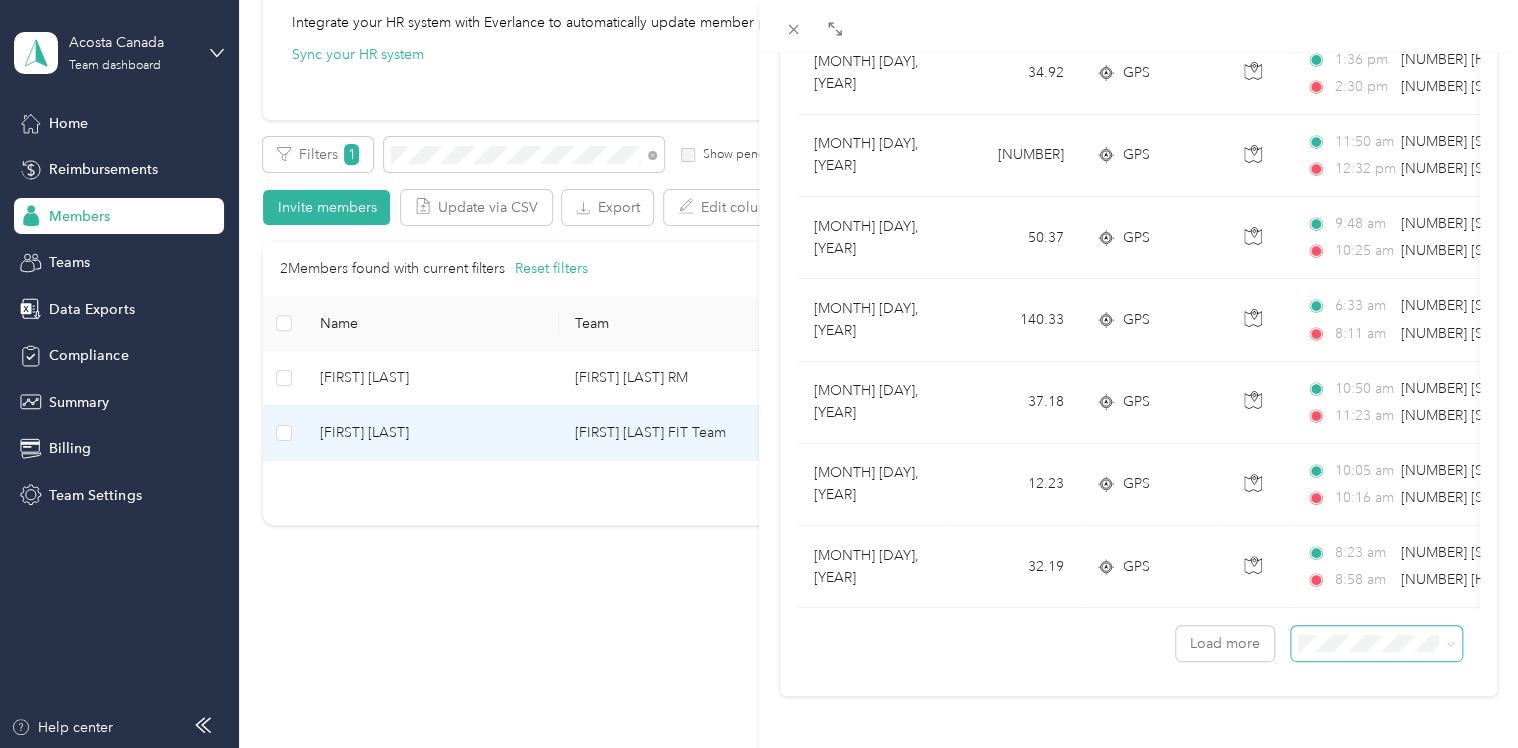 click at bounding box center [1376, 643] 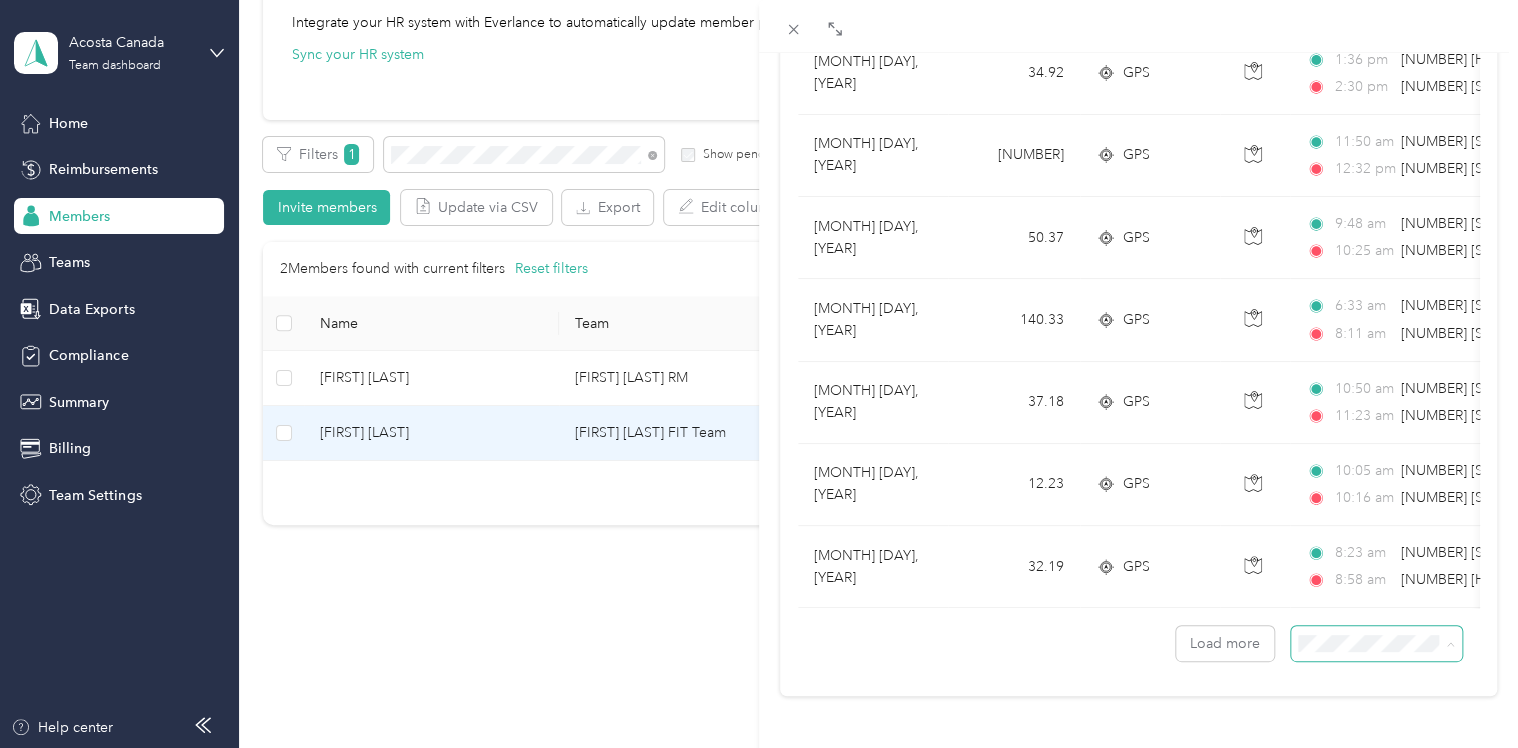 click on "100 per load" at bounding box center (1361, 591) 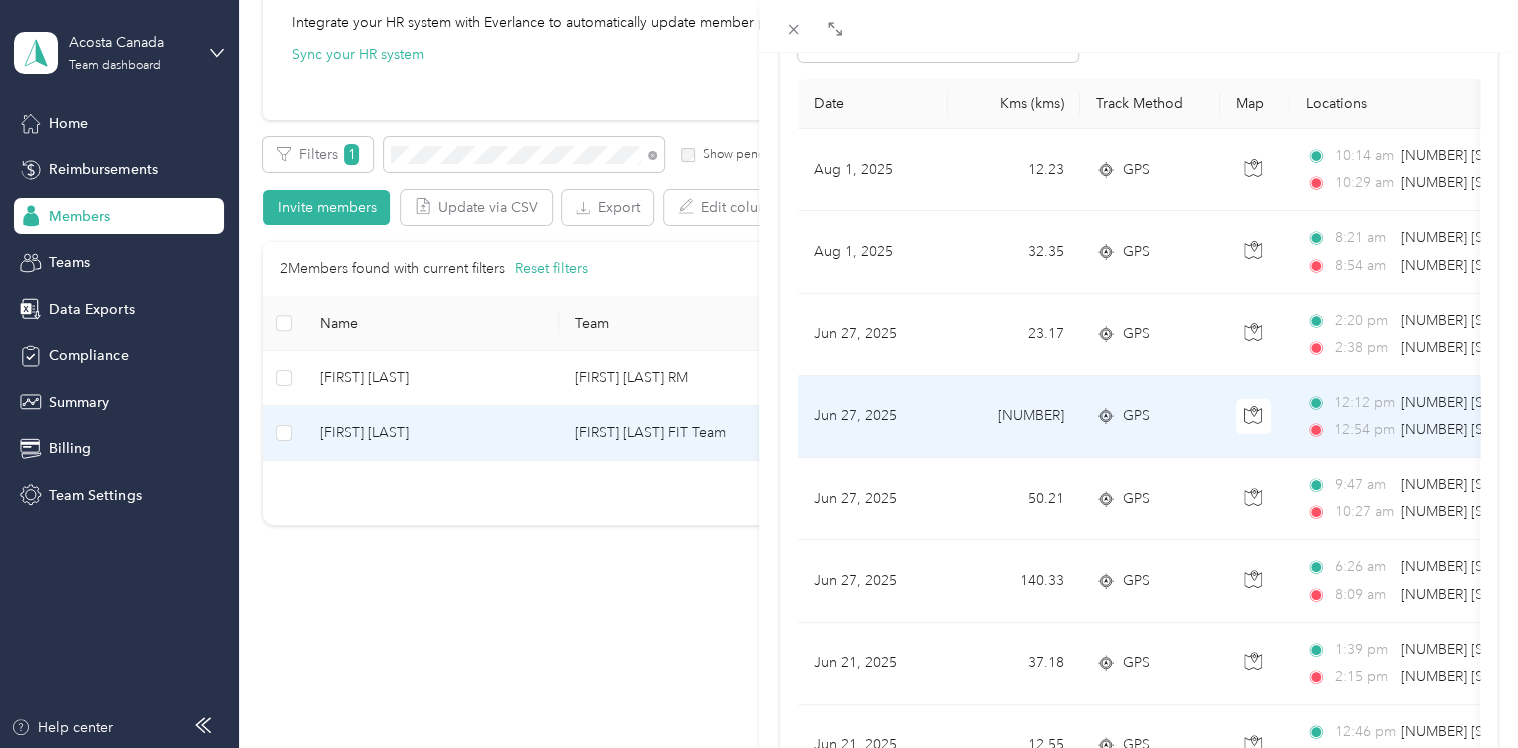 scroll, scrollTop: 0, scrollLeft: 0, axis: both 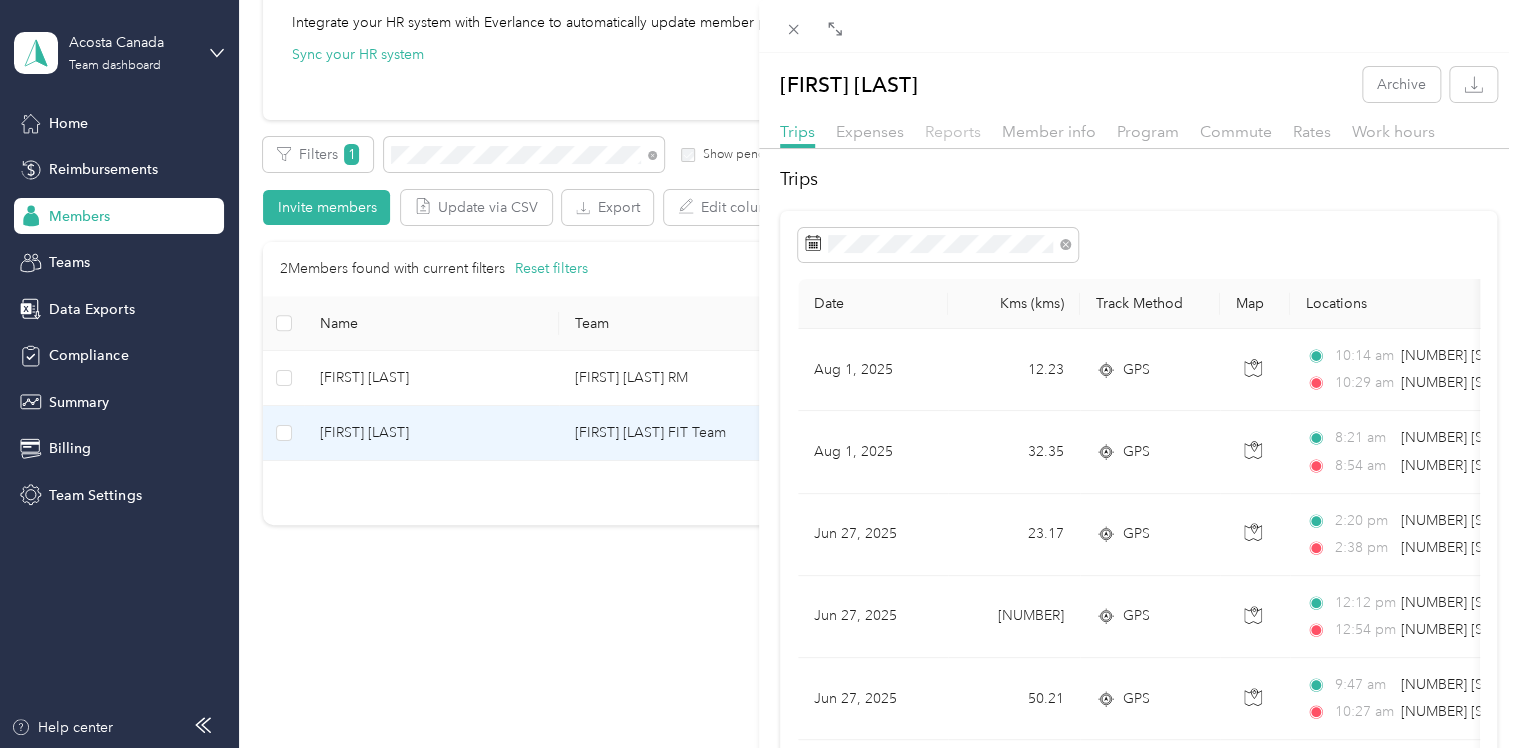 click on "Reports" at bounding box center [953, 131] 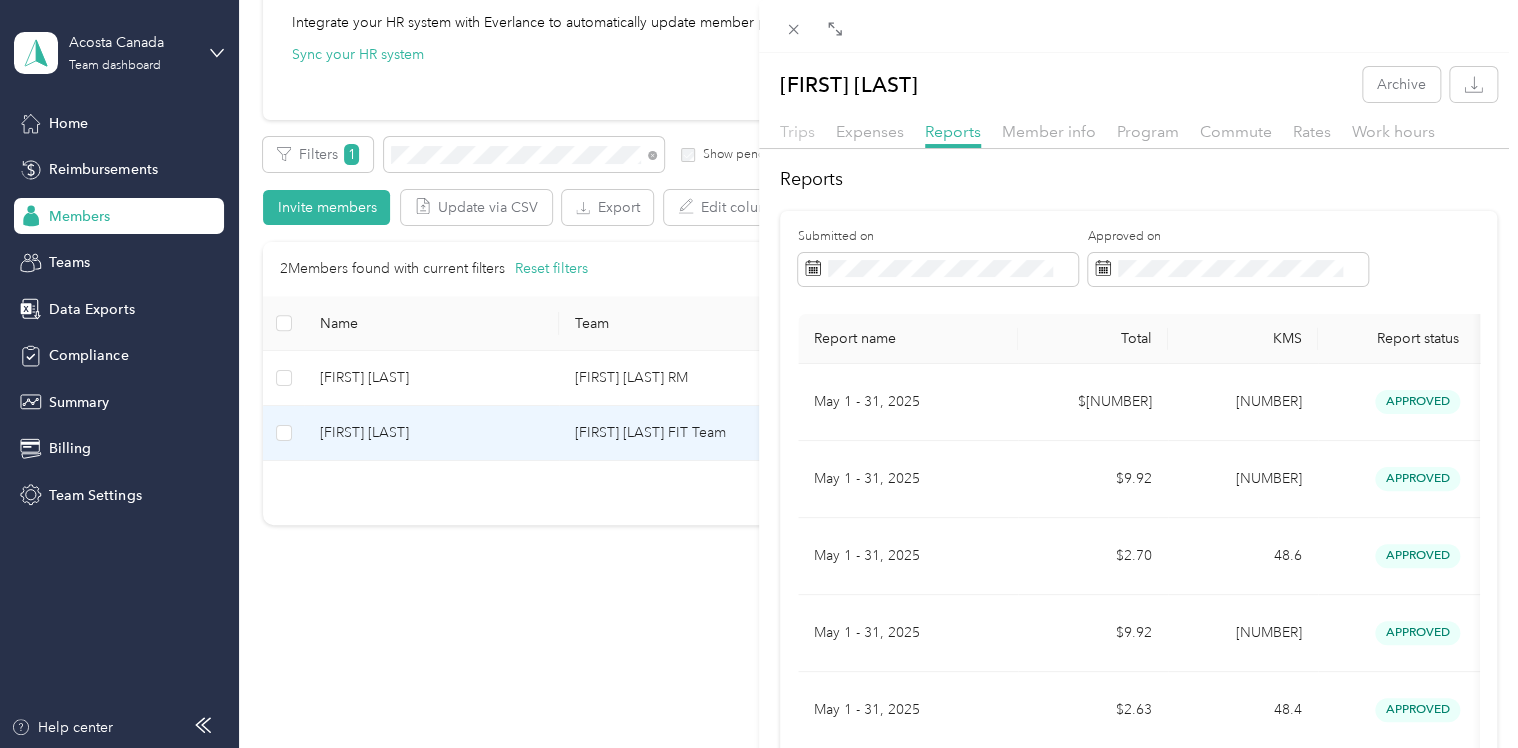 click on "Trips" at bounding box center (797, 131) 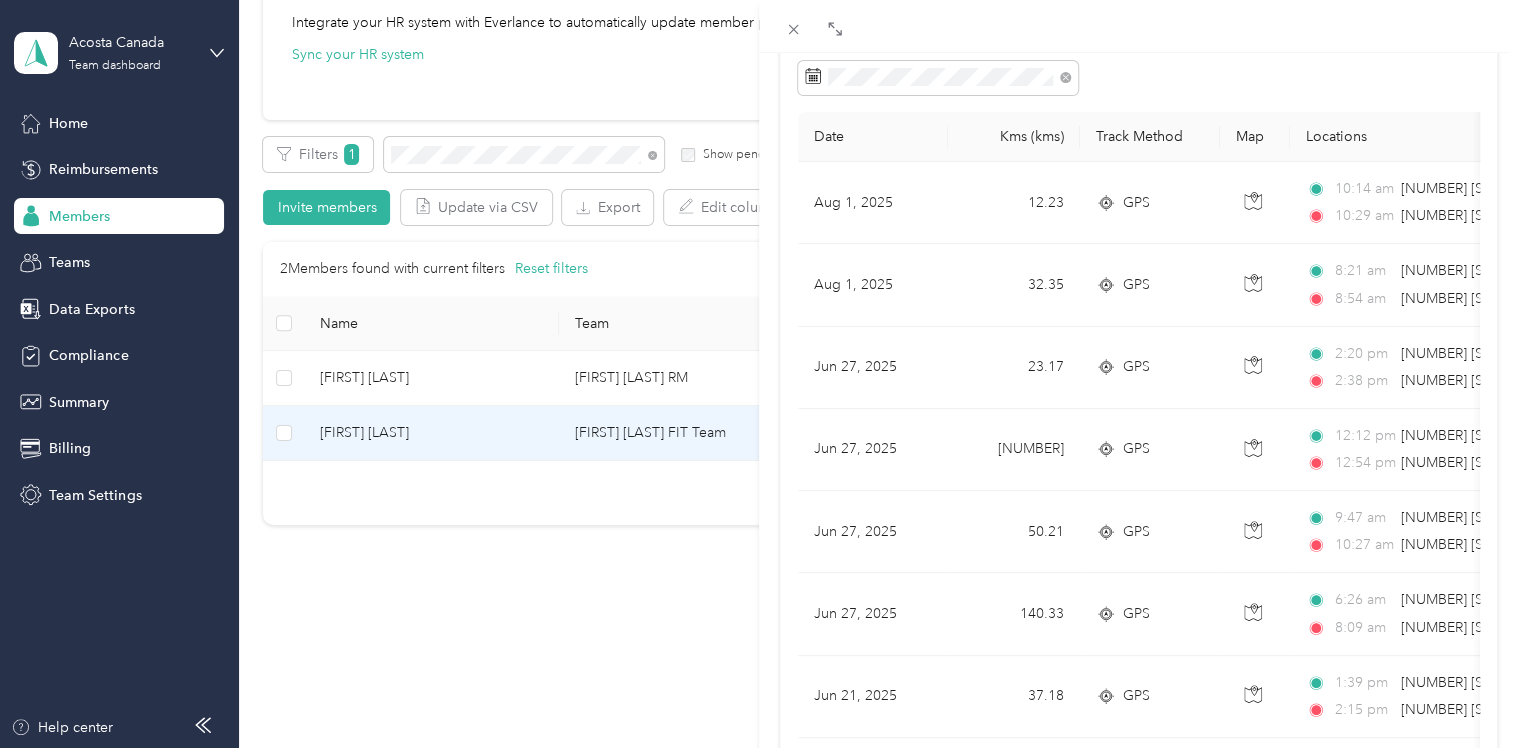 scroll, scrollTop: 0, scrollLeft: 0, axis: both 